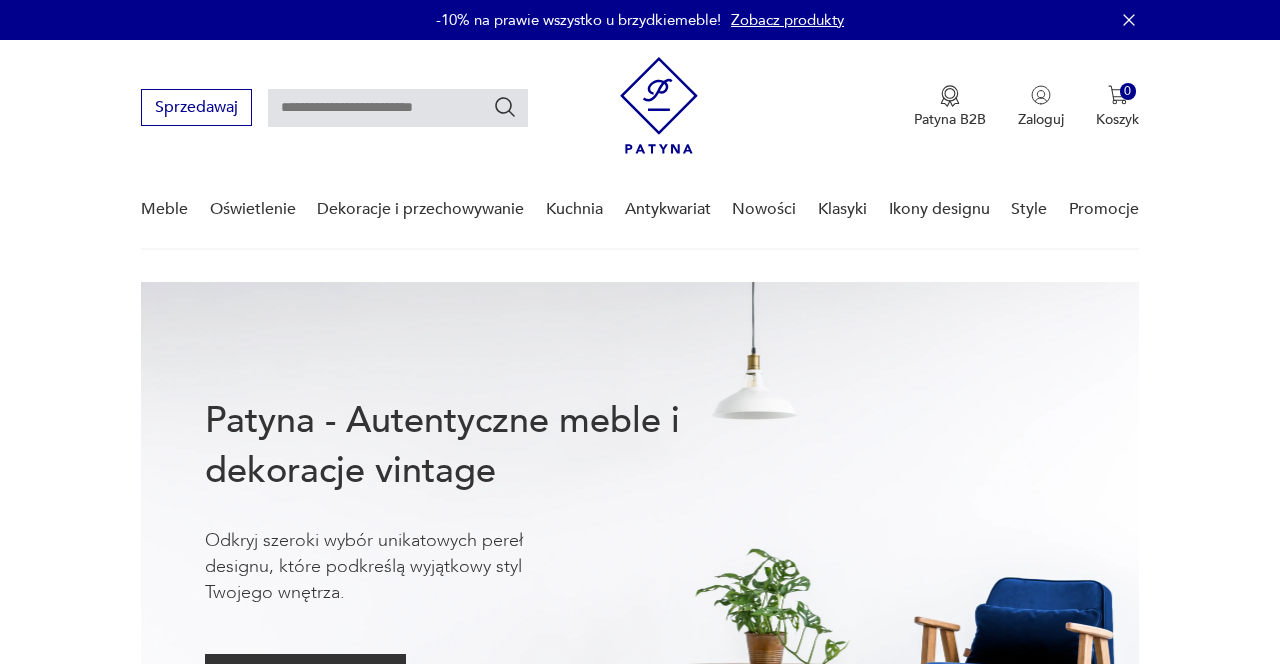 scroll, scrollTop: 0, scrollLeft: 0, axis: both 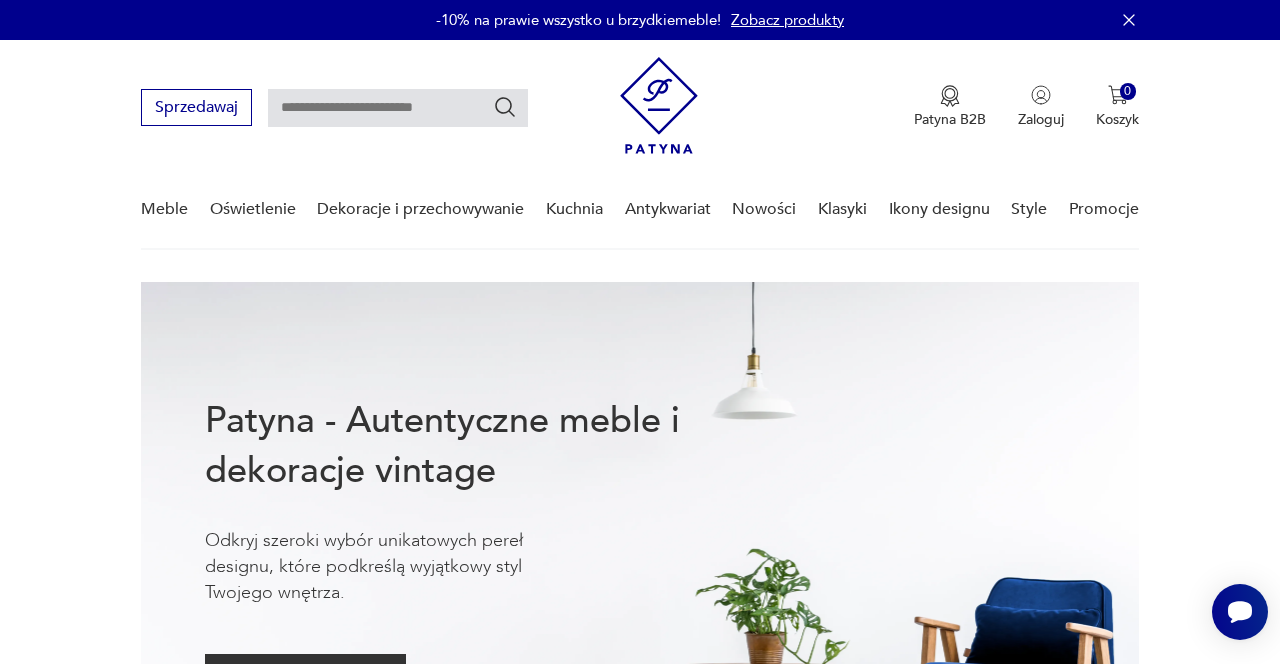 click on "Nowości" at bounding box center (764, 209) 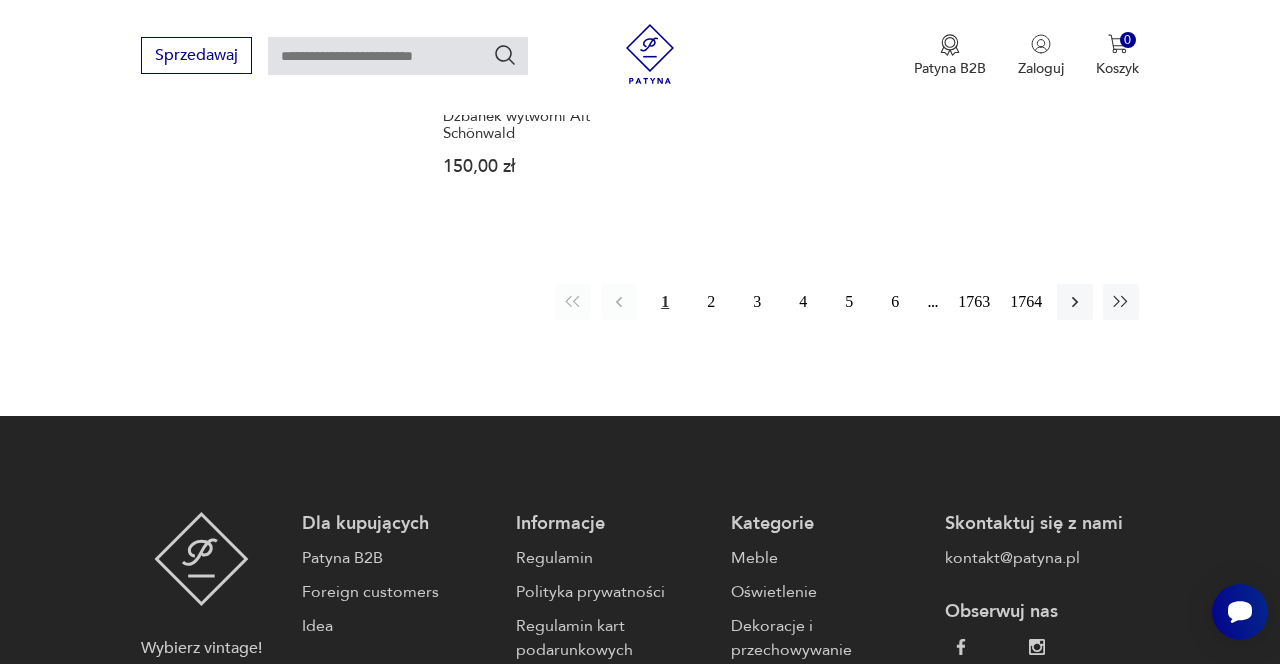 scroll, scrollTop: 2707, scrollLeft: 0, axis: vertical 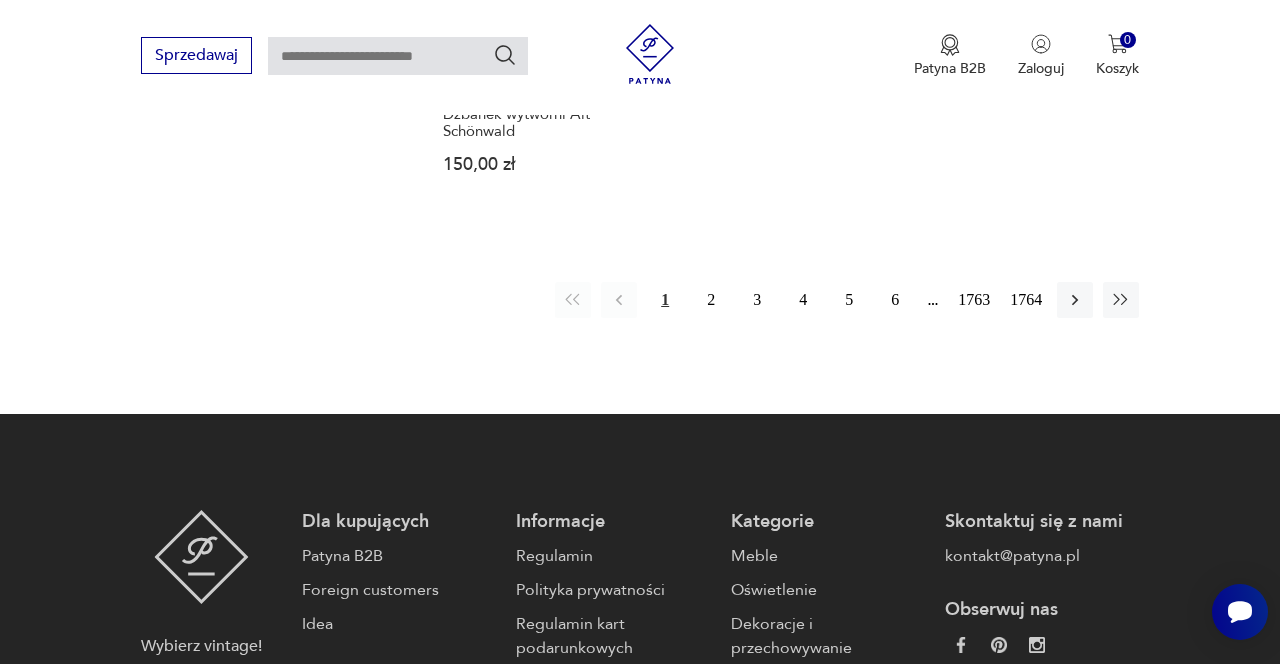 click on "2" at bounding box center [711, 300] 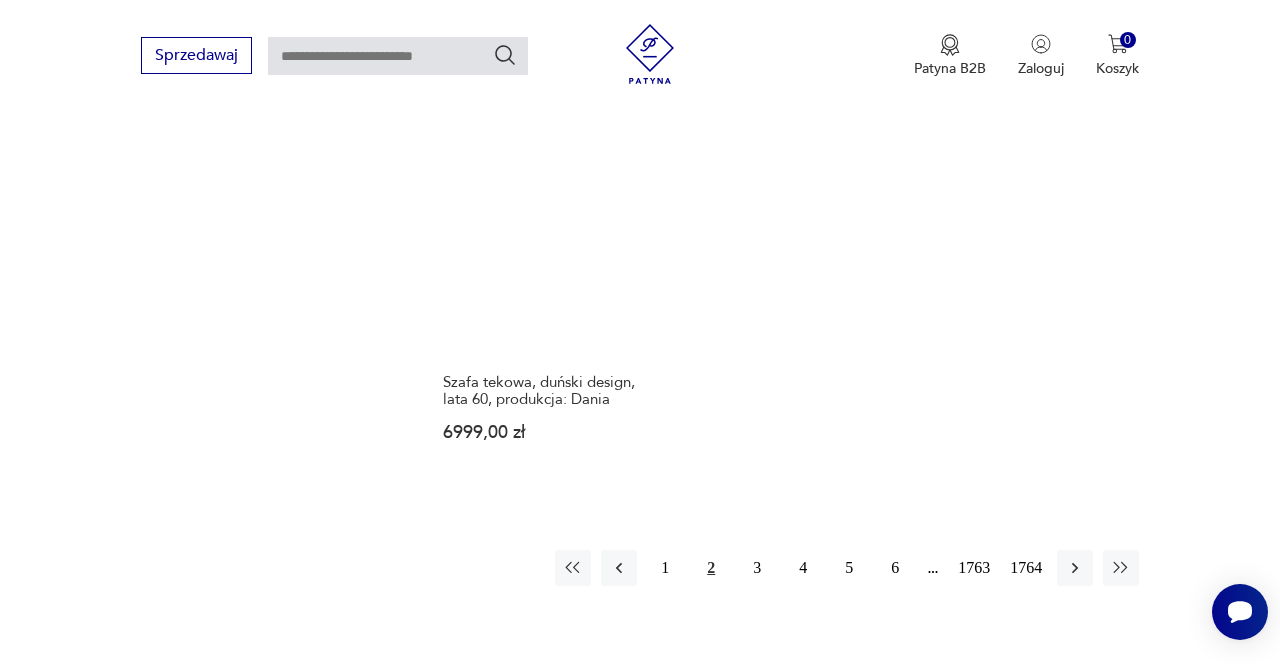 scroll, scrollTop: 2457, scrollLeft: 0, axis: vertical 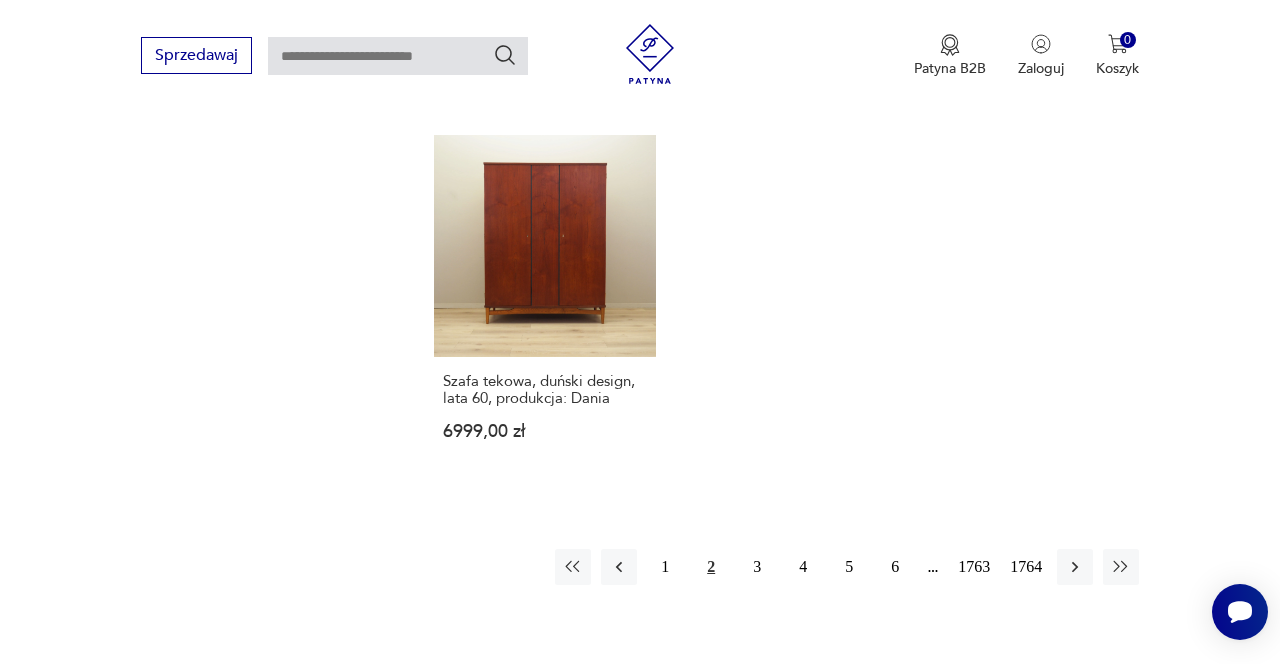 click on "3" at bounding box center (757, 567) 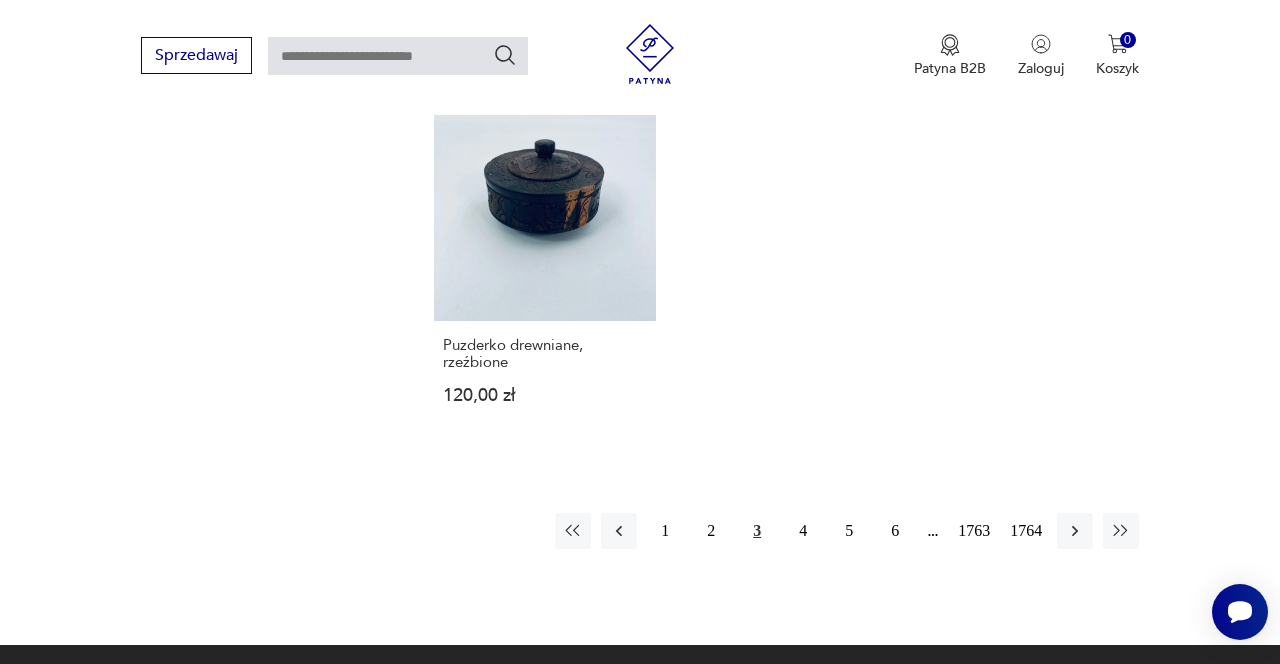 scroll, scrollTop: 2480, scrollLeft: 0, axis: vertical 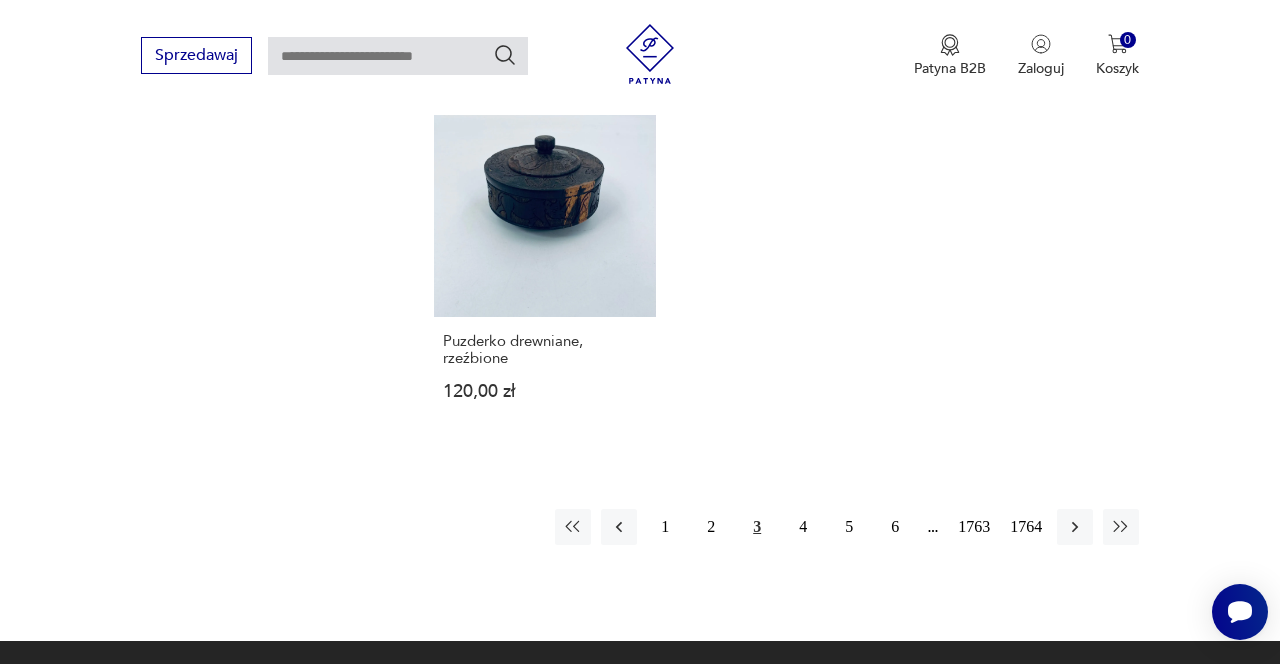 click on "4" at bounding box center [803, 527] 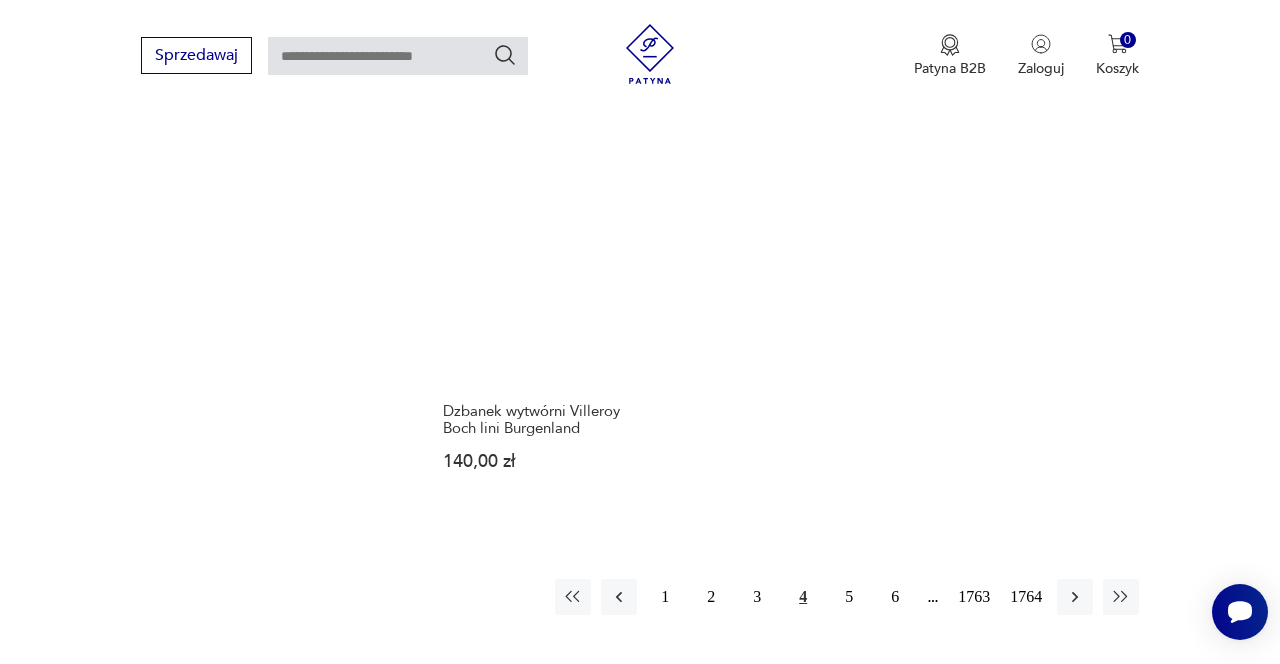 scroll, scrollTop: 2377, scrollLeft: 0, axis: vertical 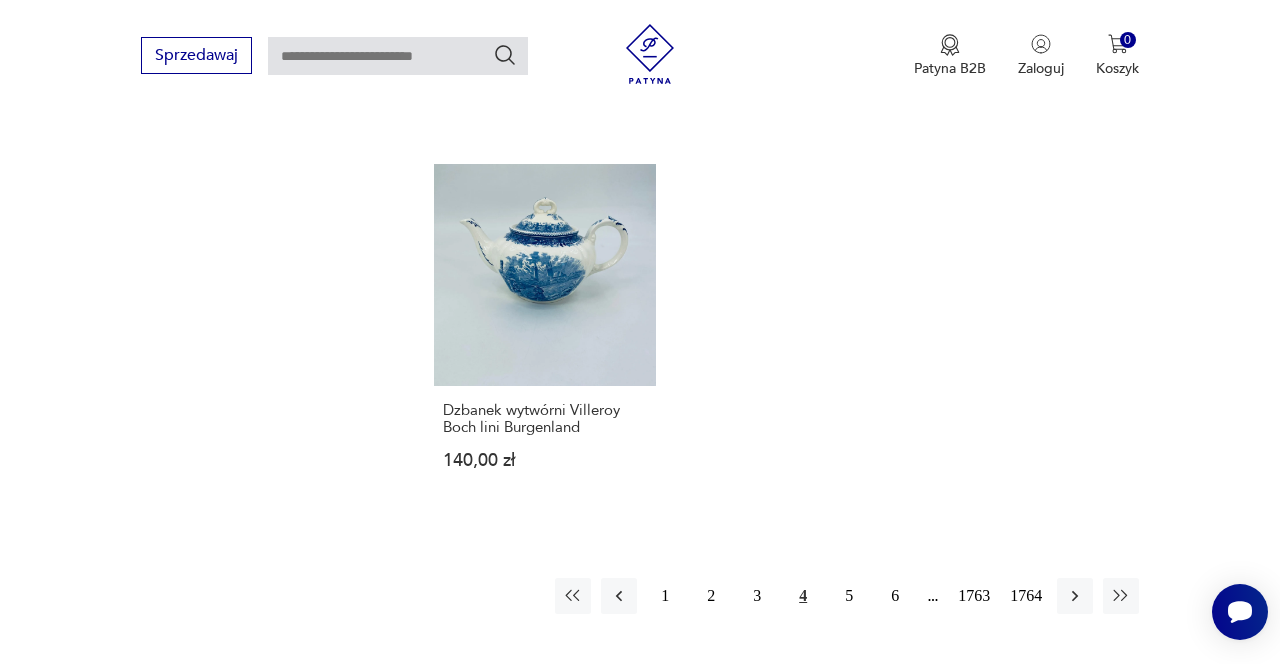 click on "5" at bounding box center [849, 596] 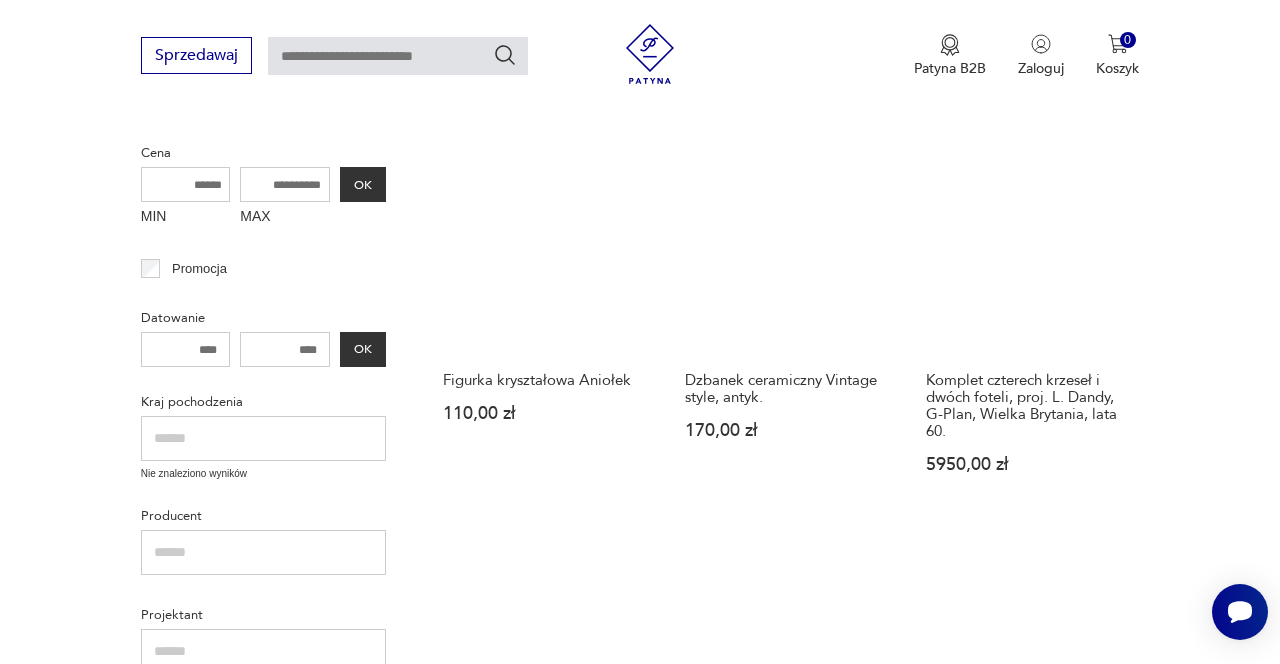 scroll, scrollTop: 494, scrollLeft: 0, axis: vertical 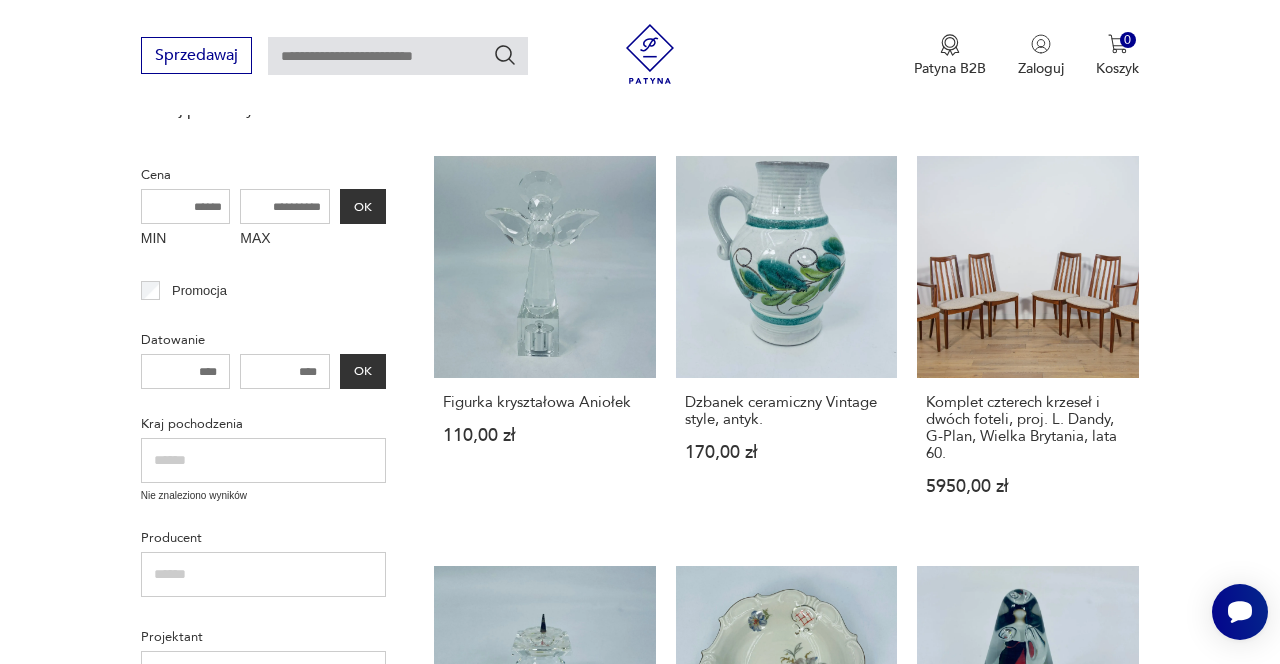 click on "Dzbanek ceramiczny Vintage style, antyk. 170,00 zł" at bounding box center (787, 345) 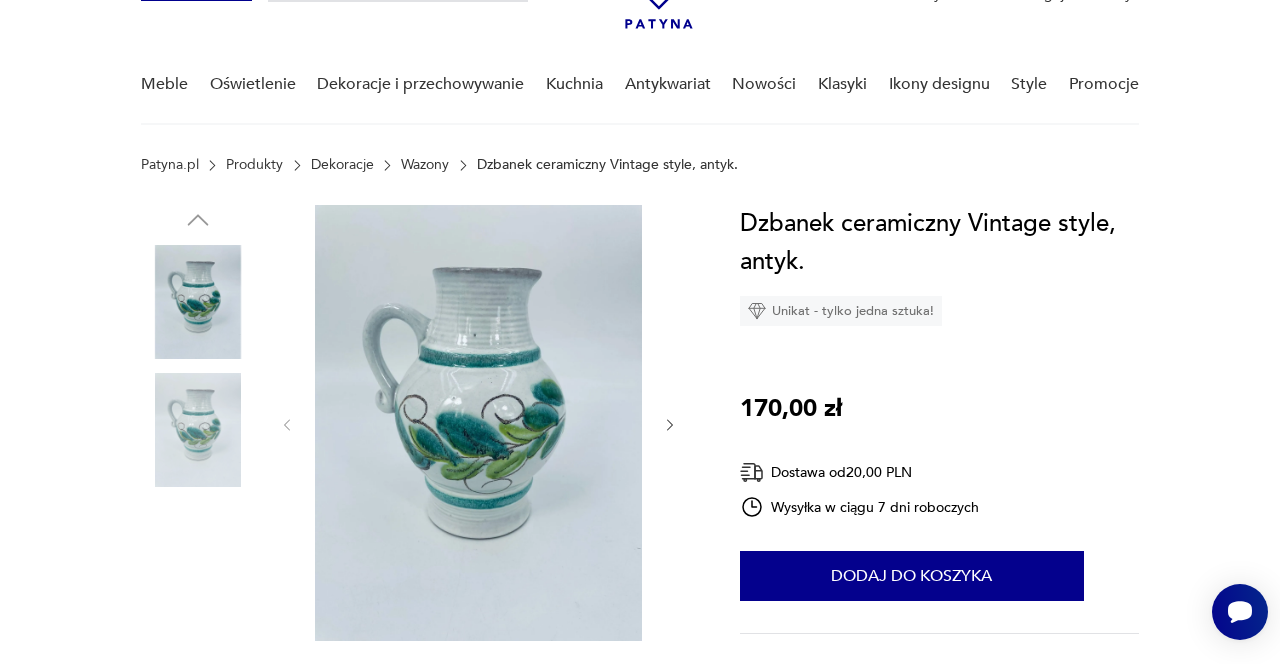 scroll, scrollTop: 112, scrollLeft: 0, axis: vertical 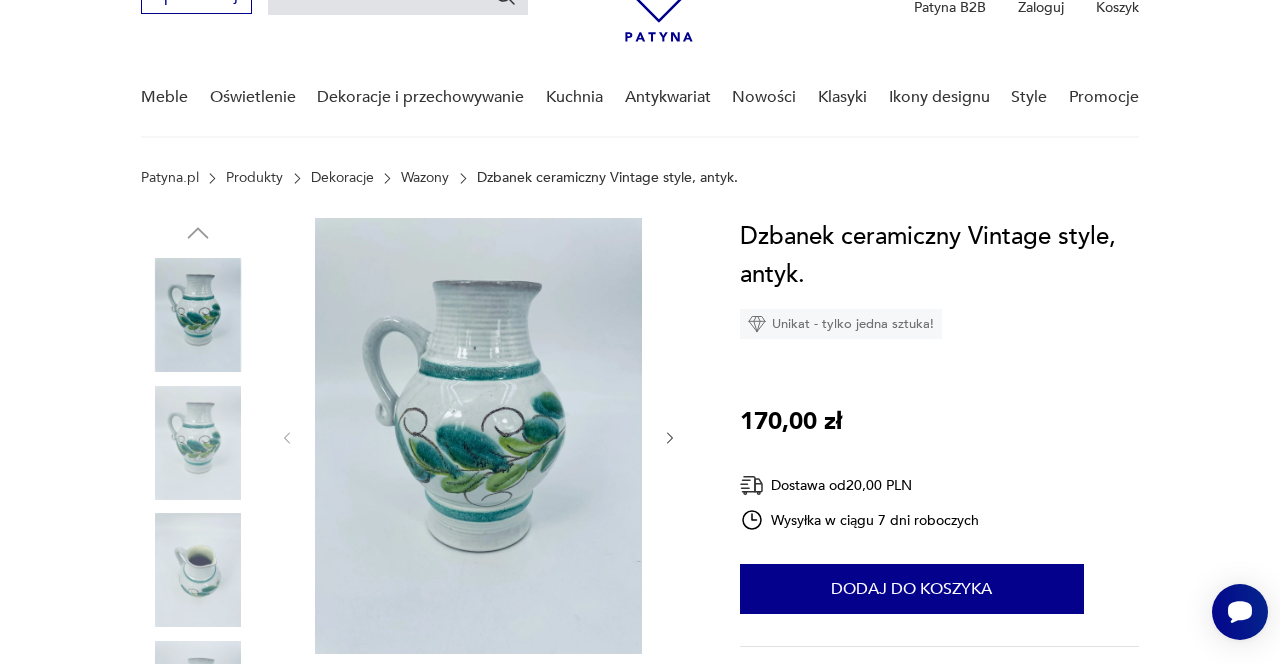 click at bounding box center [478, 436] 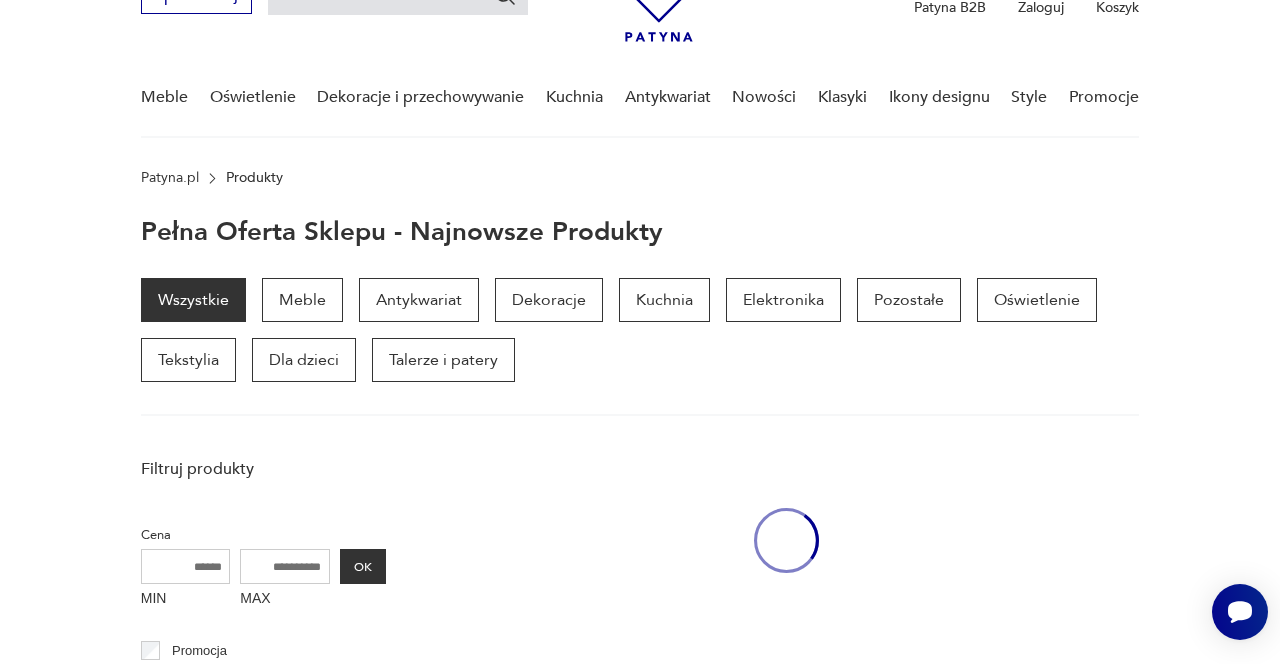 scroll, scrollTop: 470, scrollLeft: 0, axis: vertical 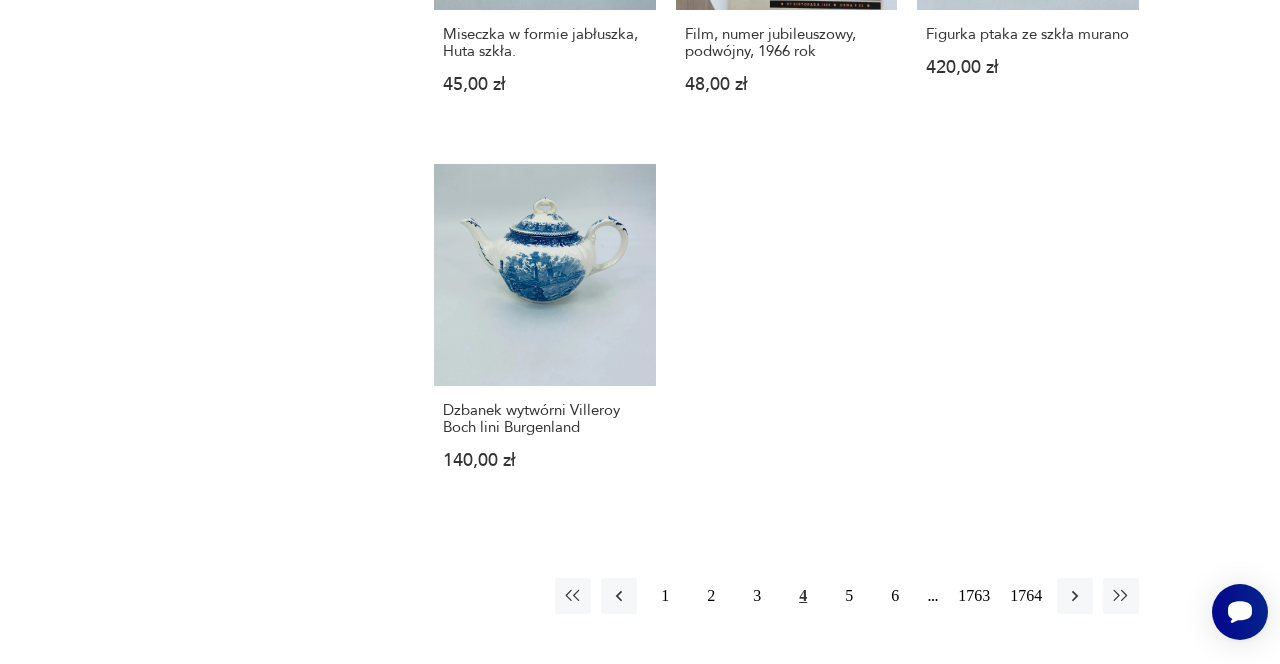 click on "Filtruj produkty Cena MIN MAX OK Promocja Datowanie OK Kraj pochodzenia Nie znaleziono wyników Producent Projektant Klasyk Tag art deco Bauhaus Bavaria black friday Cepelia ceramika Chodzież Ćmielów Wyczyść filtry Znaleziono  28211   produktów Filtruj Sortuj według daty dodania Sortuj według daty dodania Dzbanek Włoski Vintage style 100,00 zł Patera Winterling Röslau 90,00 zł Figurka ze szkła Pingwin 90,00 zł Art deco space age świecznik JRUS‑Metall drewno+metal Niemcy lat 60. 200,00 zł Figurka z misą łabędź kobaltowa 80,00 zł Miseczka szklana w formie jabłuszka 80,00 zł Szklany kufel do piwa 60,00 zł Klasyk Talerz Asteroid (20 cm) - projekt [NAME], HSG Ząbkowice - stan bardzo dobry 100,00 zł Talerz dekoracyjny z zimorodkiem (19 cm)  - Steuler Keramik Germany - stan idealny 140,00 zł Kubek barowy aztecki, ZPS Pruszków, klasyk PRL 135,00 zł Popielniczka kobaltowa, ZPS Pruszków, PRL 65,00 zł Film, 1965 rok, [NAME] na okładce 35,00 zł 45,00 zł 1 2 3 4" at bounding box center [640, -554] 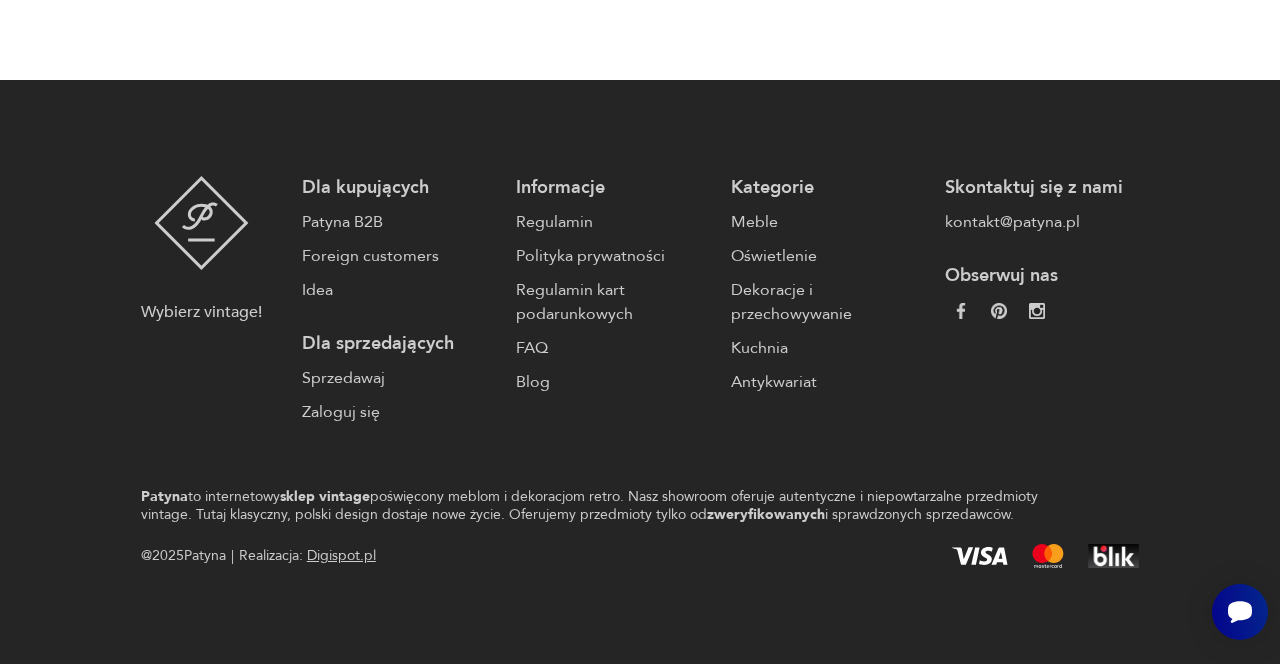 scroll, scrollTop: 258, scrollLeft: 0, axis: vertical 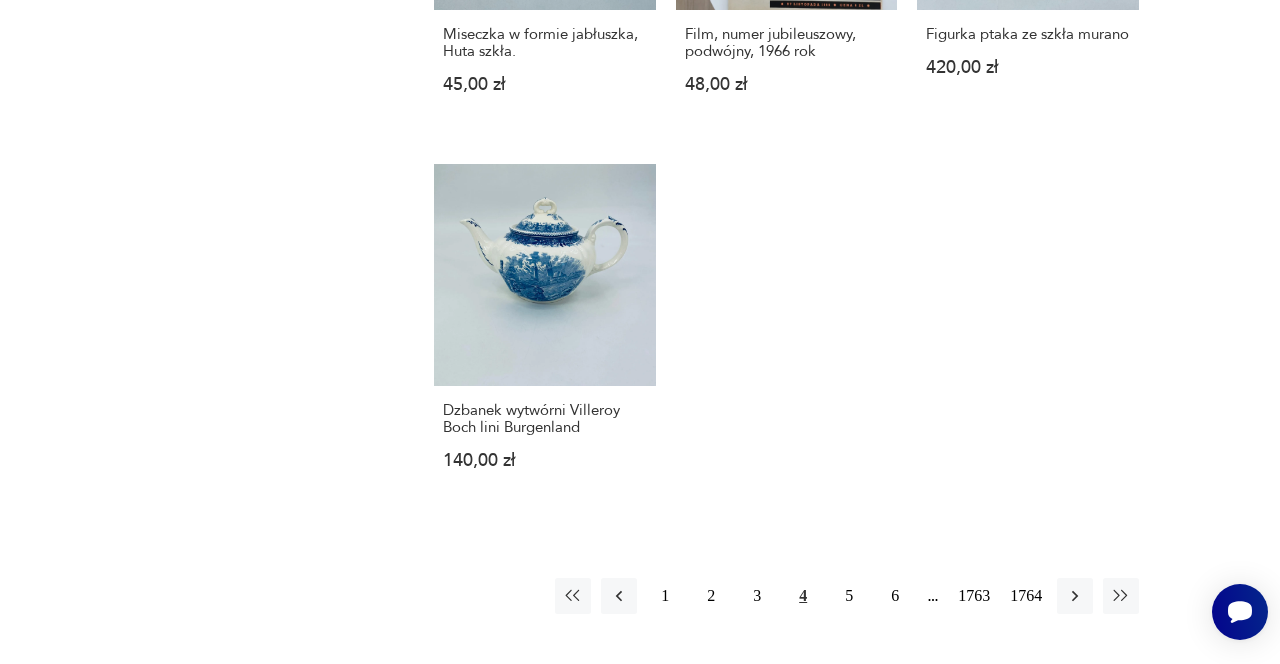 click on "5" at bounding box center (849, 596) 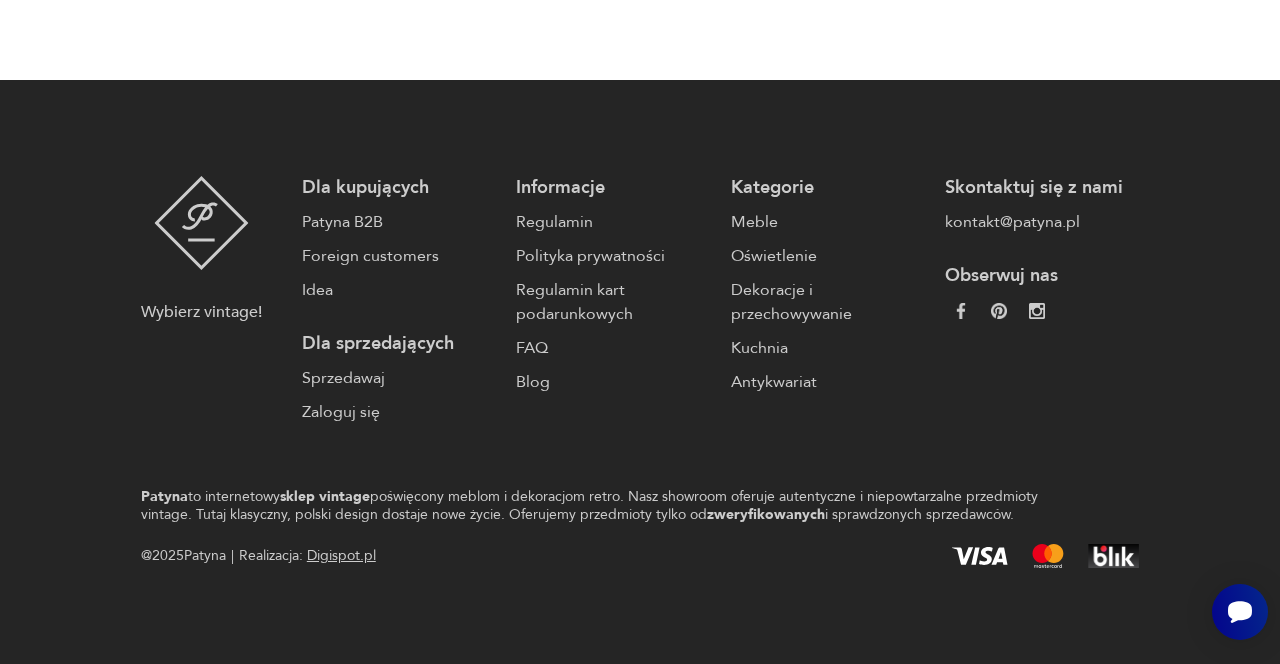 scroll, scrollTop: 258, scrollLeft: 0, axis: vertical 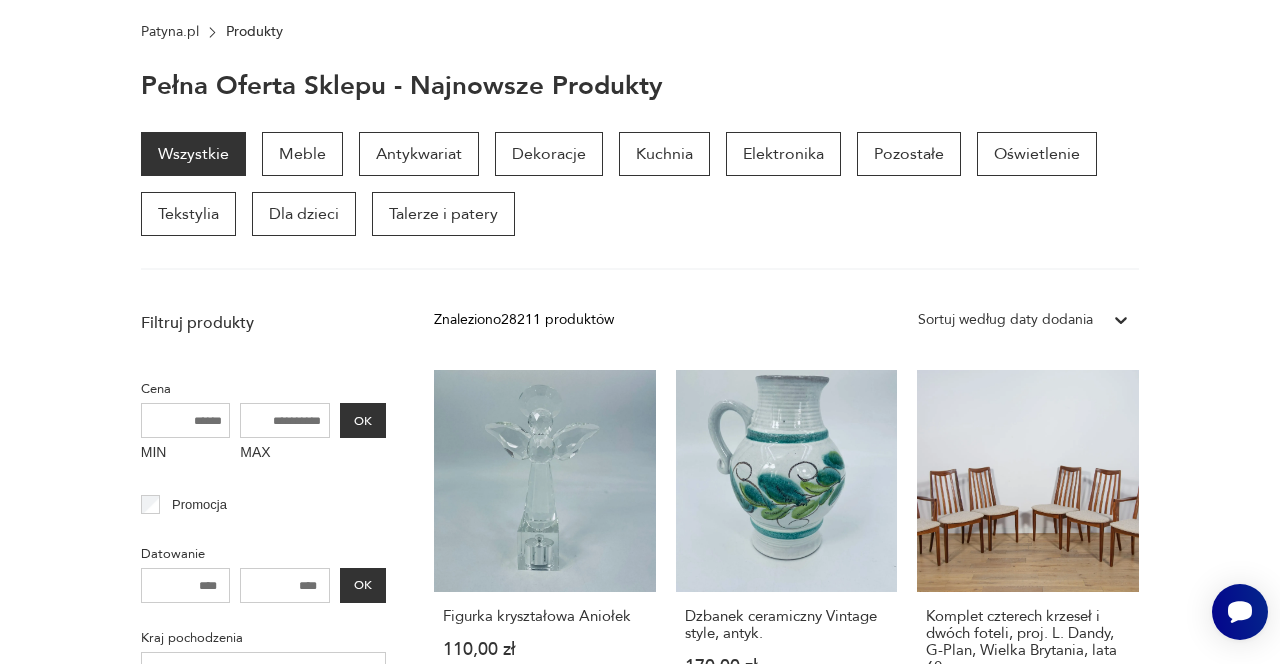 click on "Komplet czterech krzeseł i dwóch foteli, proj. L. Dandy, G-Plan, Wielka Brytania, lata 60." at bounding box center [1028, 642] 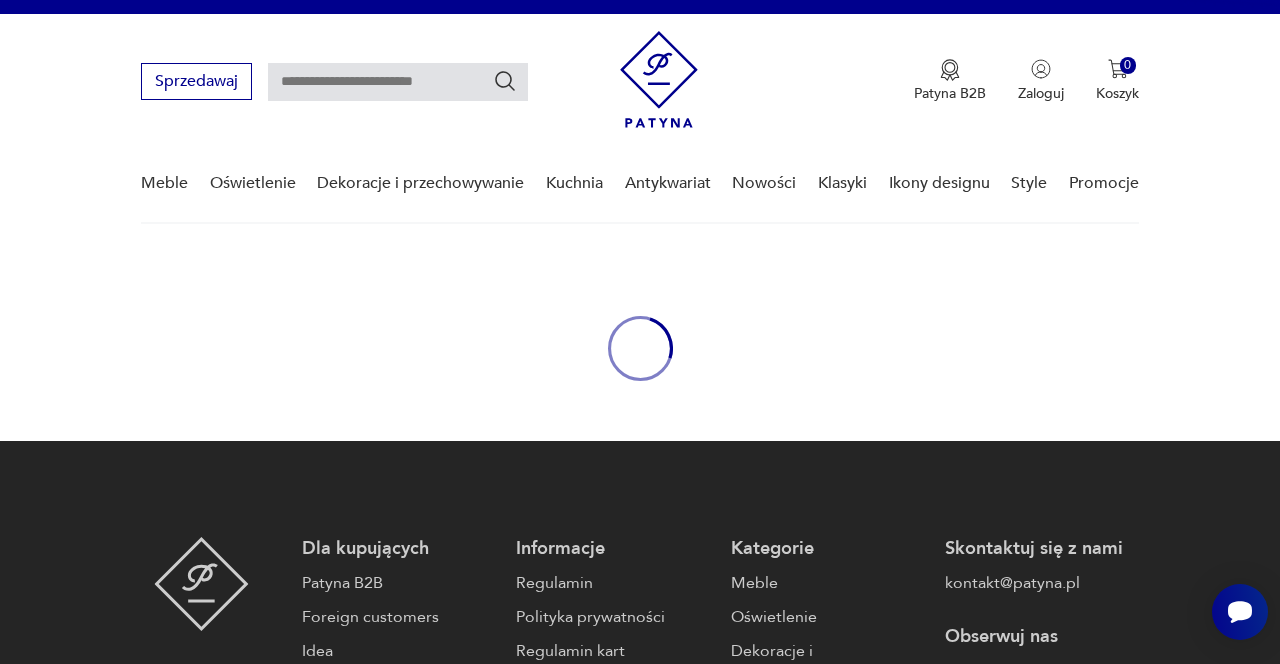 scroll, scrollTop: 0, scrollLeft: 0, axis: both 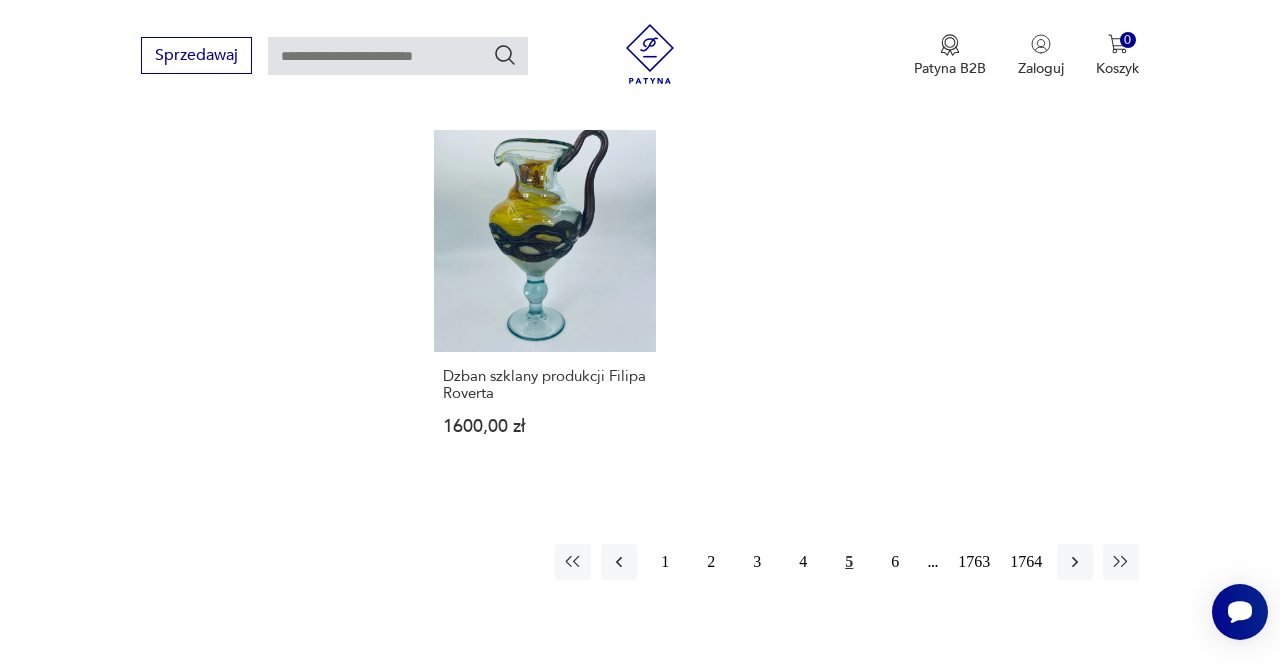 click on "6" at bounding box center [895, 562] 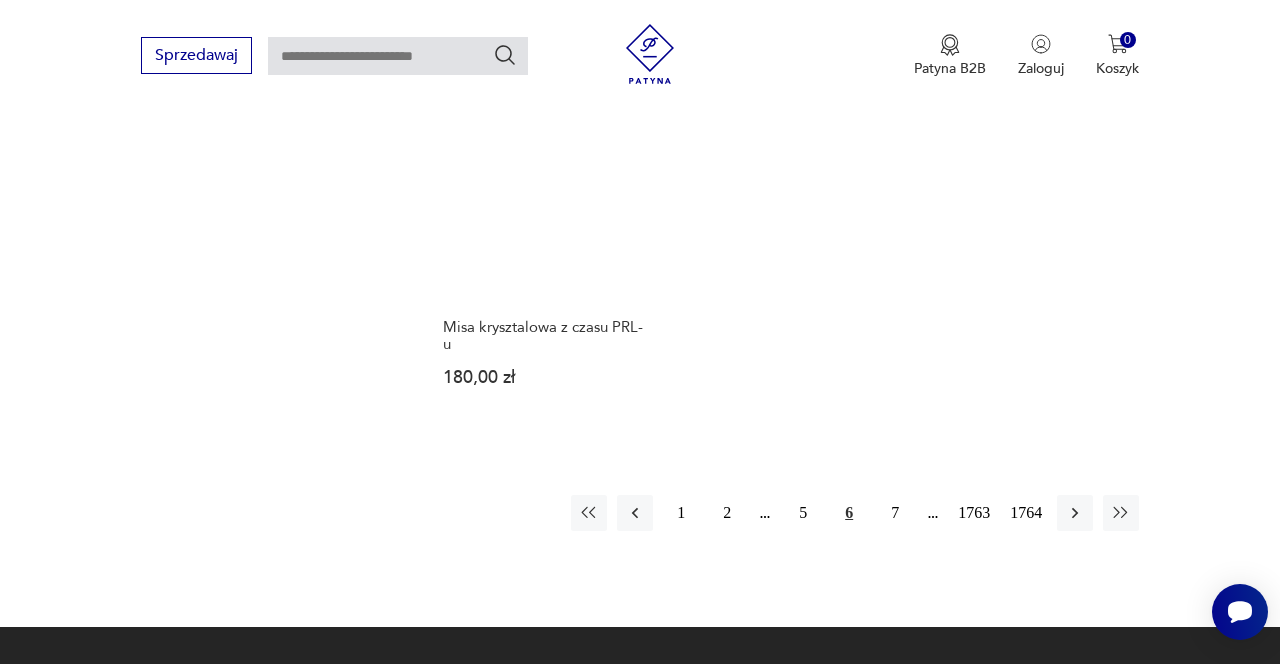 scroll, scrollTop: 2454, scrollLeft: 0, axis: vertical 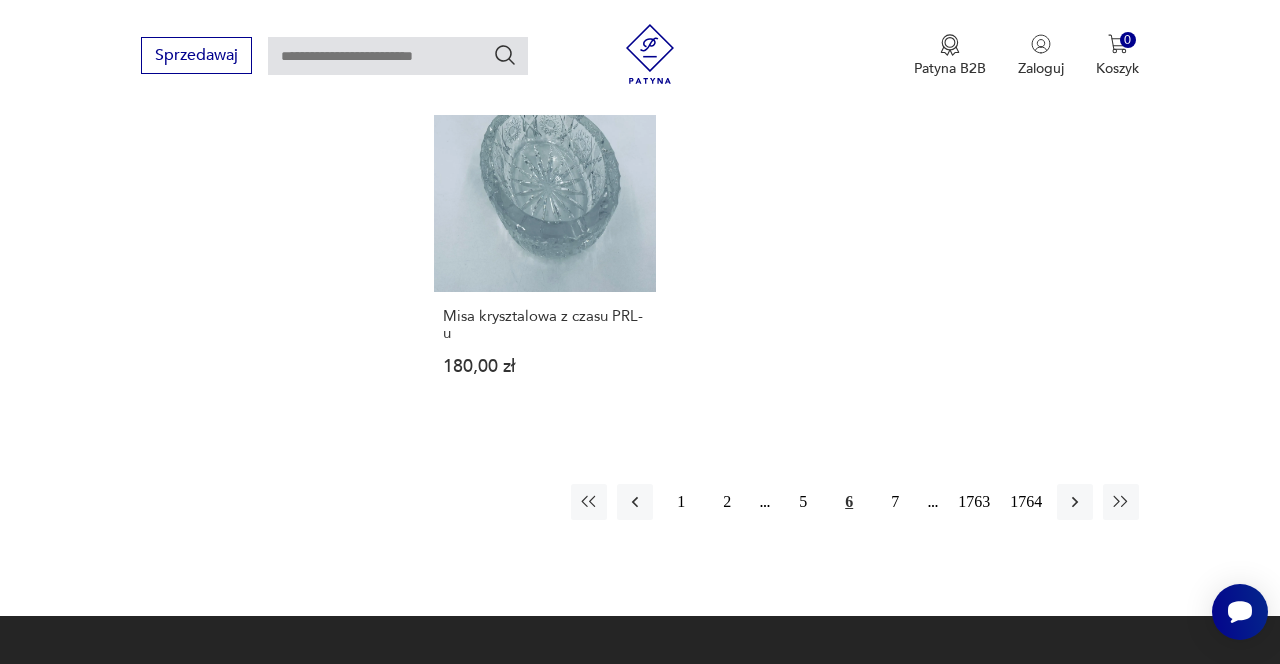 click on "7" at bounding box center (895, 502) 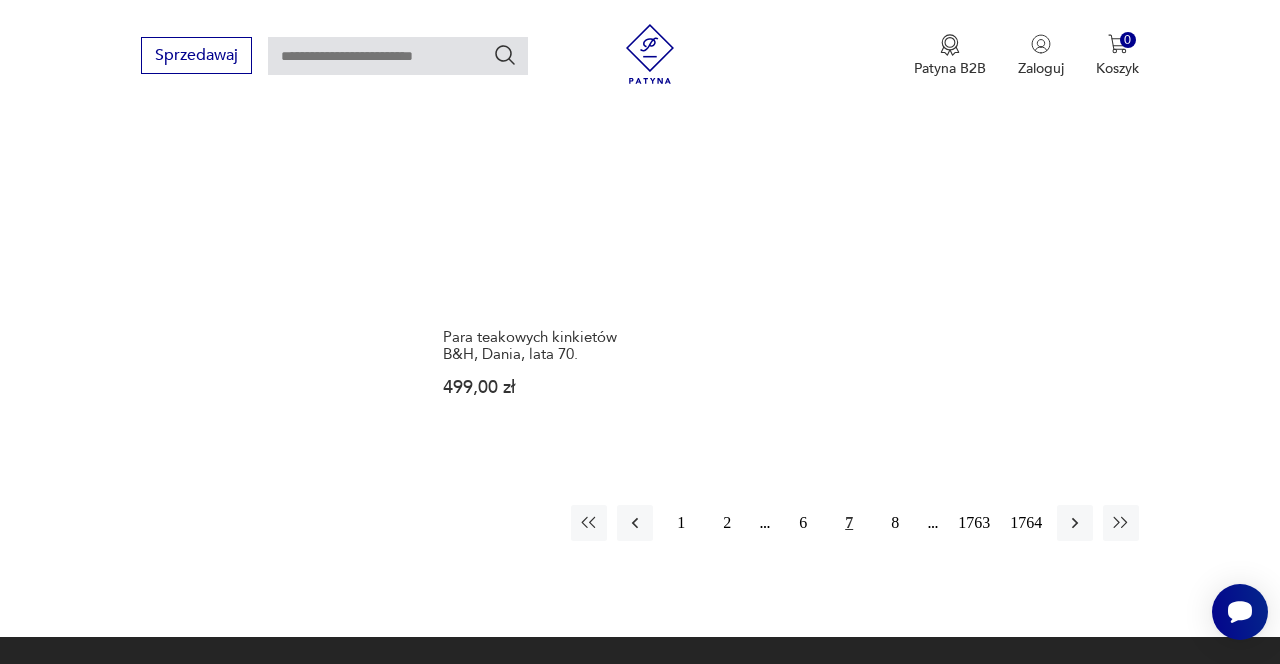 scroll, scrollTop: 2476, scrollLeft: 0, axis: vertical 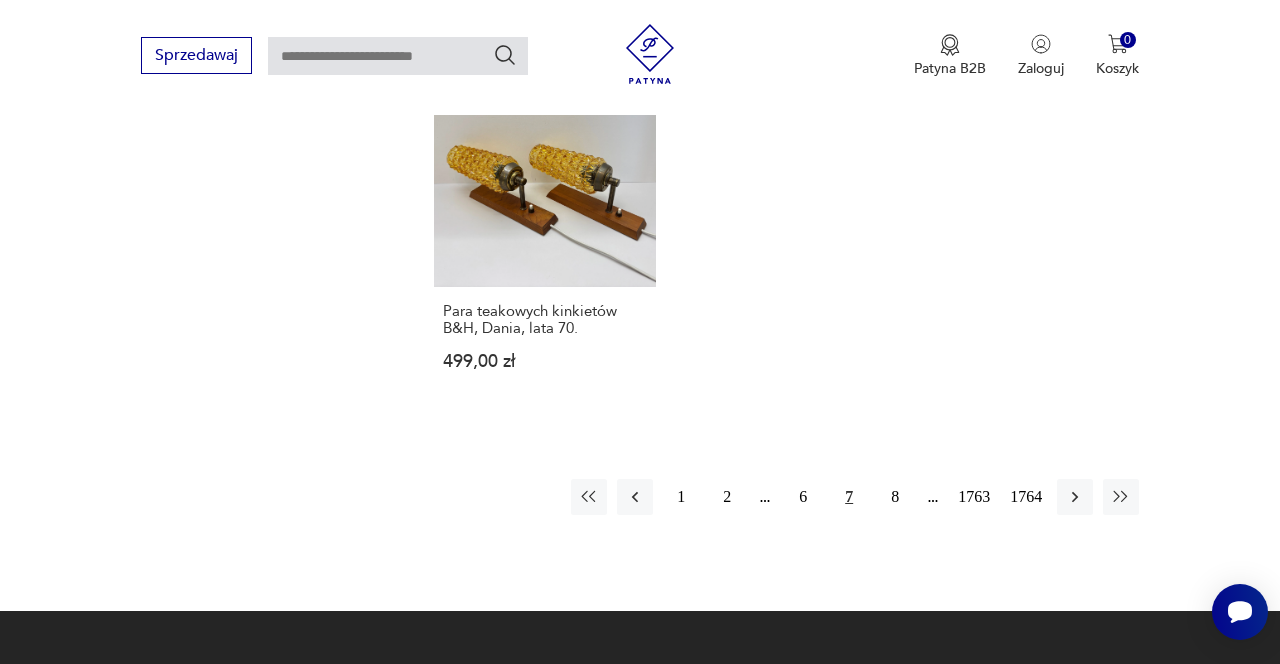 click on "8" at bounding box center [895, 497] 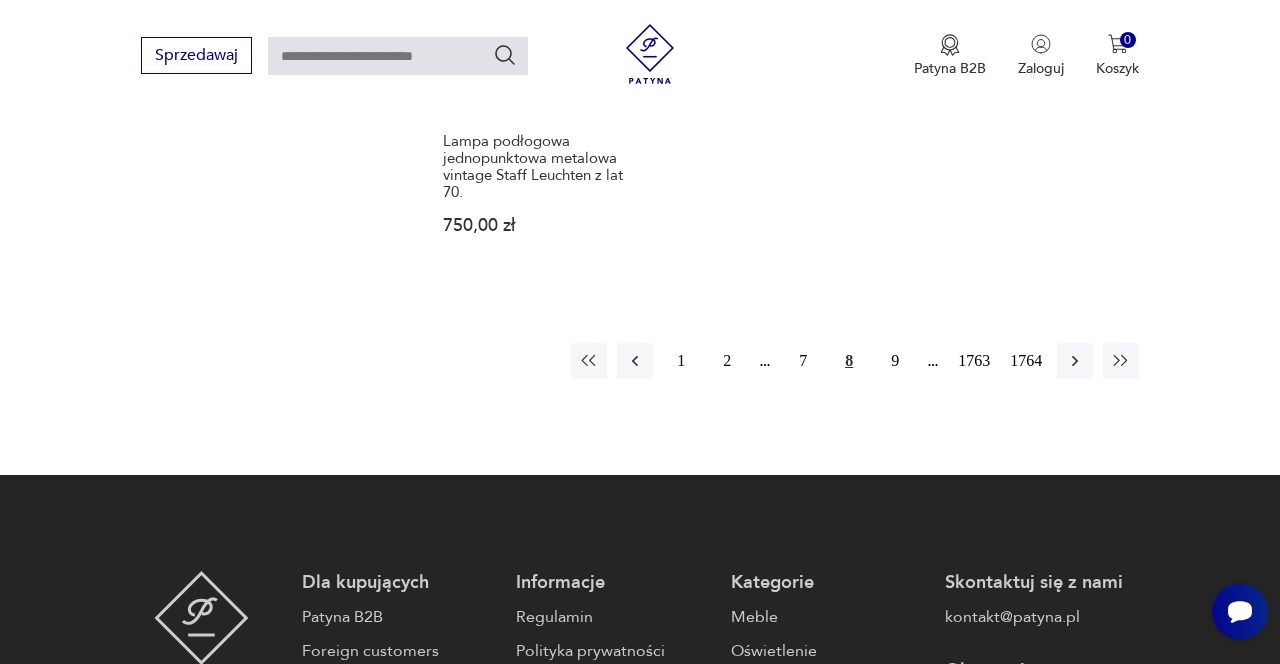 scroll, scrollTop: 2784, scrollLeft: 0, axis: vertical 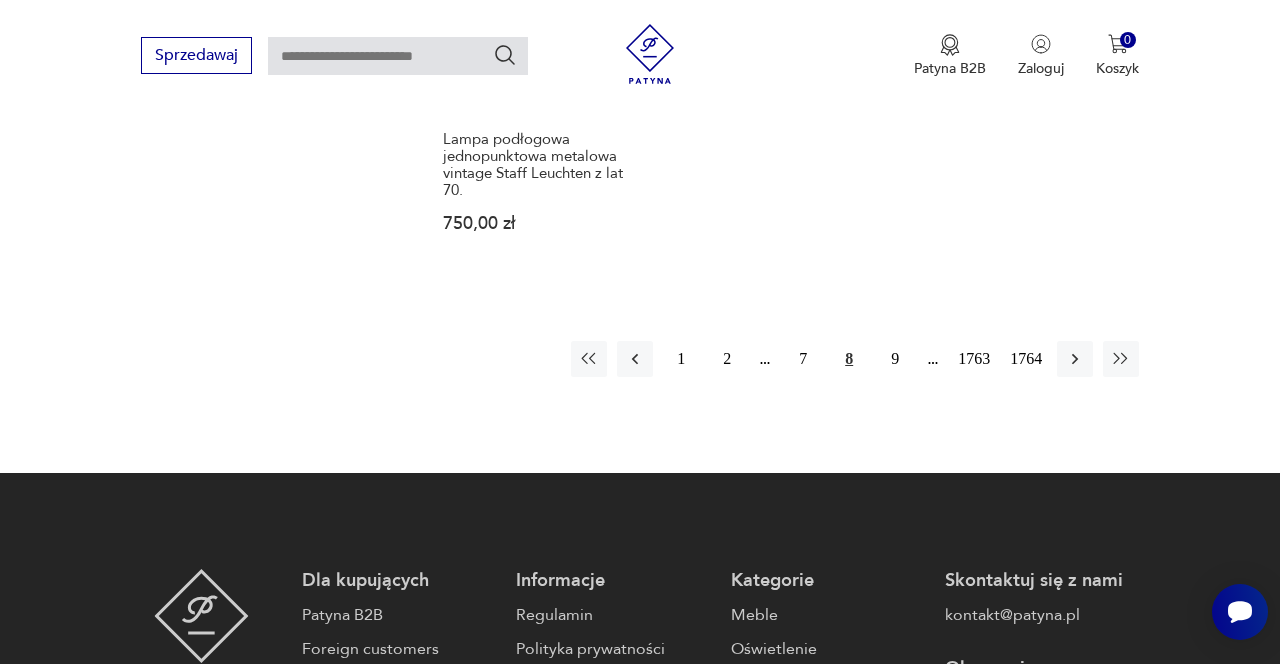 click on "9" at bounding box center [895, 359] 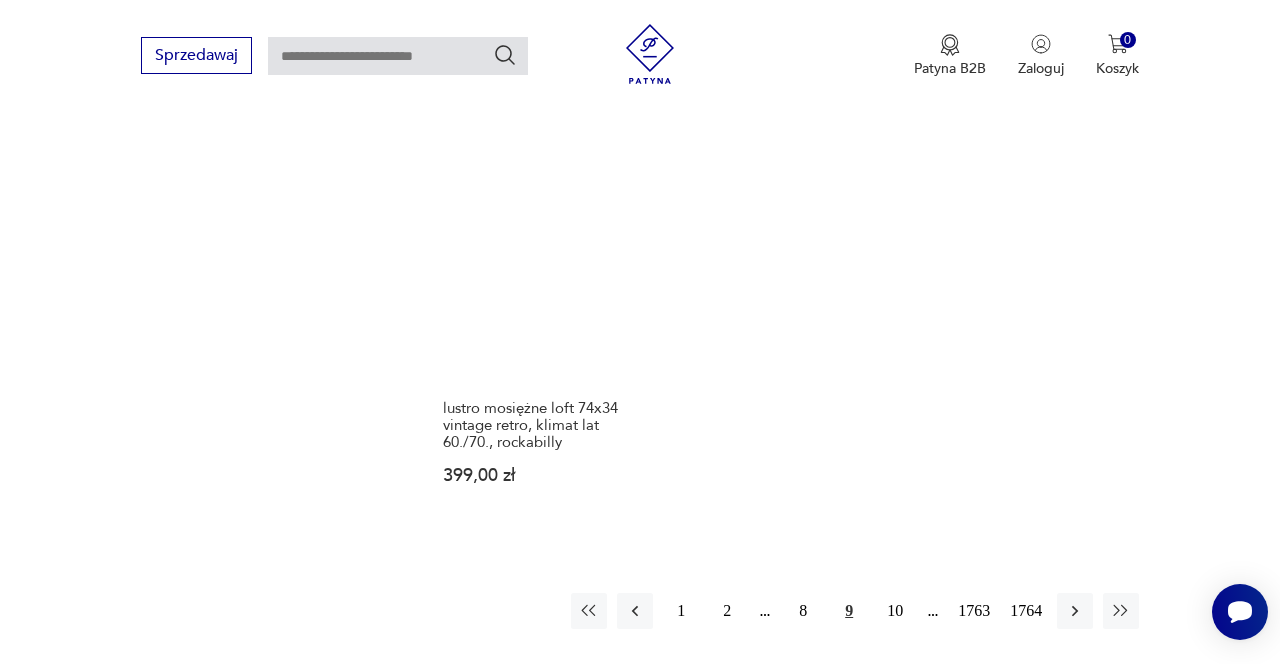 scroll, scrollTop: 2500, scrollLeft: 0, axis: vertical 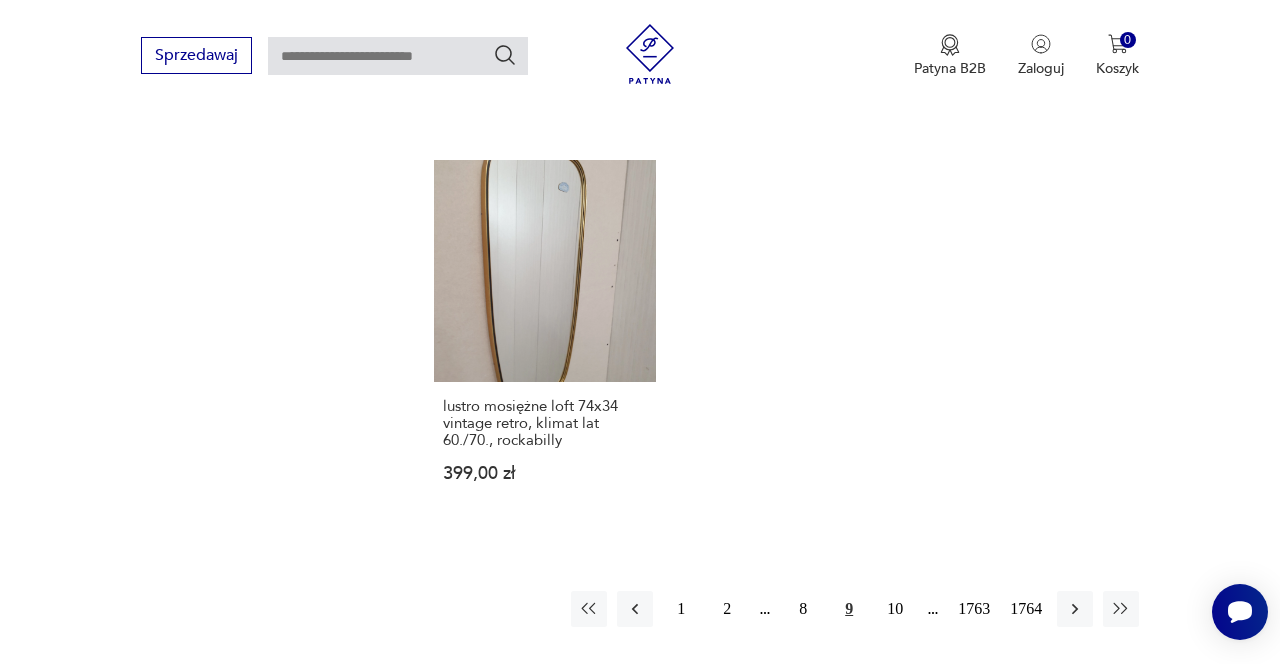 click on "10" at bounding box center (895, 609) 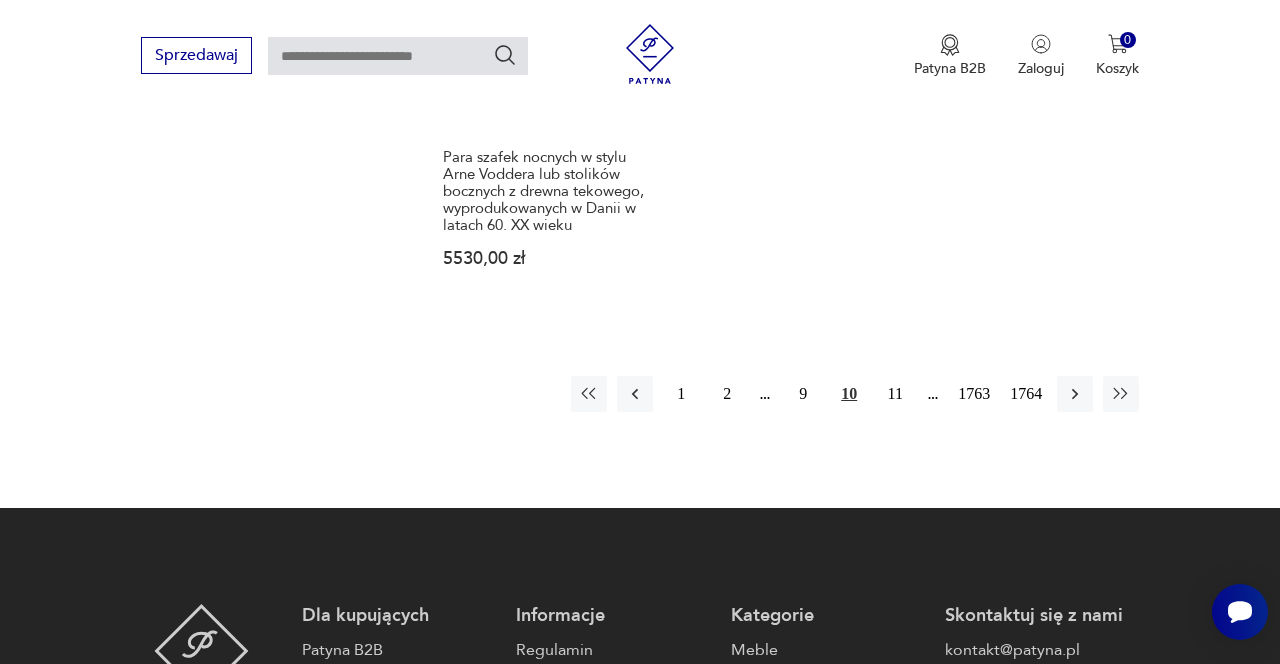 scroll, scrollTop: 2680, scrollLeft: 0, axis: vertical 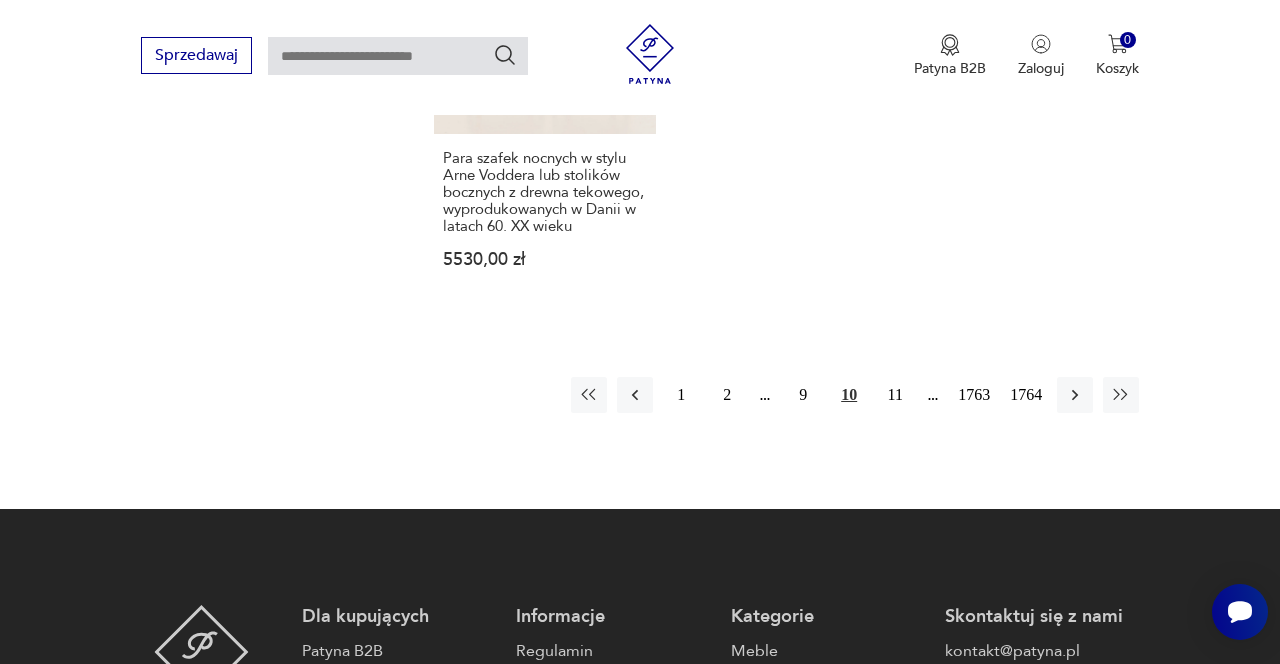click on "11" at bounding box center [895, 395] 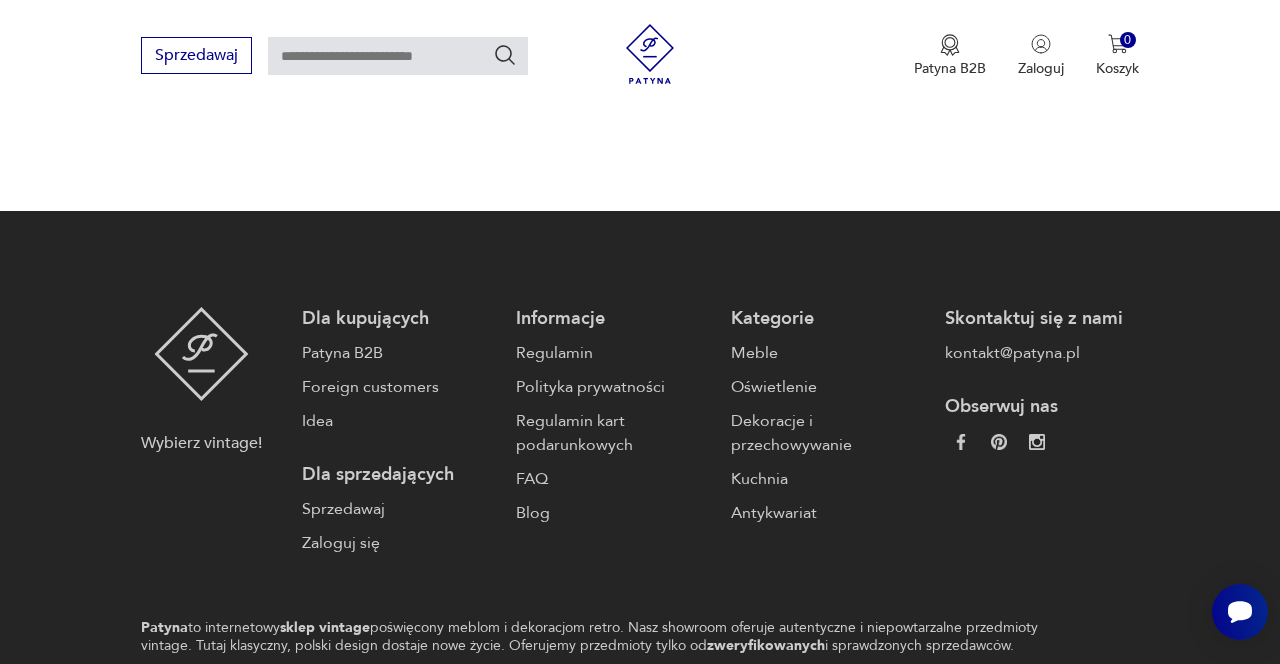 scroll, scrollTop: 2996, scrollLeft: 0, axis: vertical 